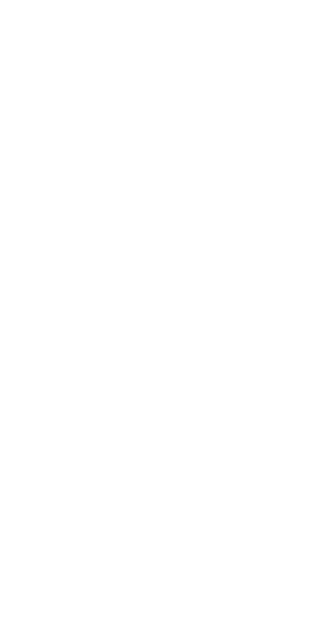 scroll, scrollTop: 0, scrollLeft: 0, axis: both 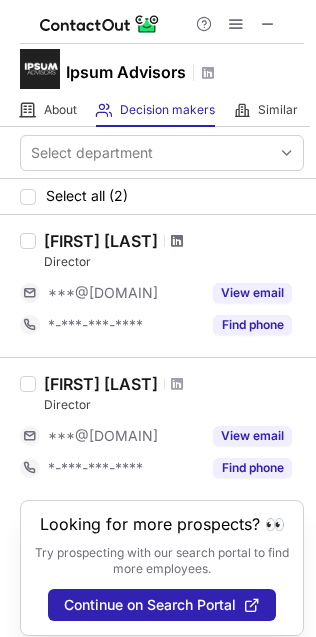 click at bounding box center (177, 241) 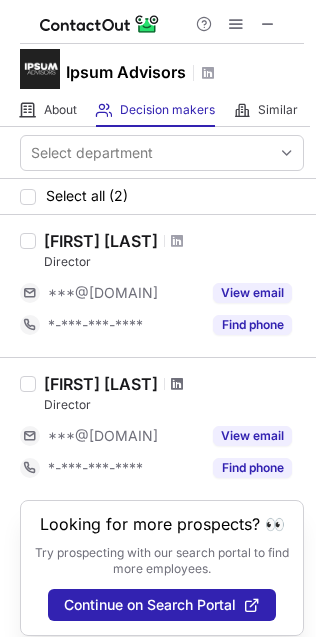 click at bounding box center [177, 384] 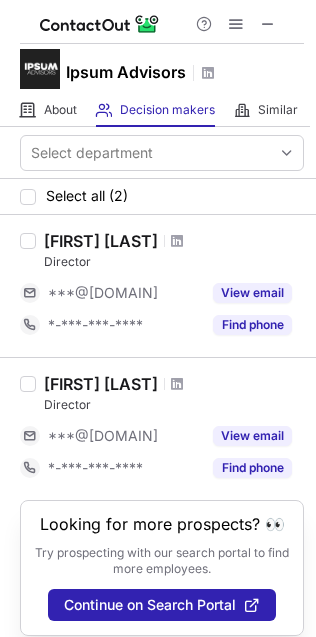 scroll, scrollTop: 34, scrollLeft: 0, axis: vertical 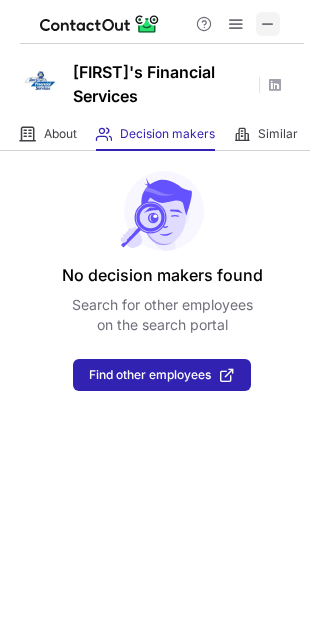 click at bounding box center [268, 24] 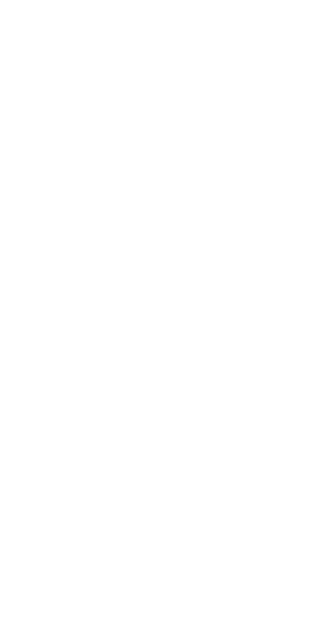 scroll, scrollTop: 0, scrollLeft: 0, axis: both 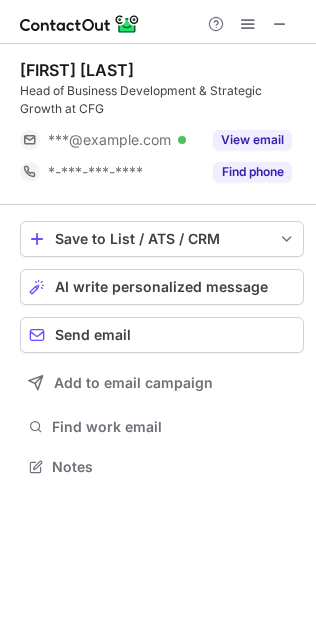 drag, startPoint x: 103, startPoint y: 70, endPoint x: 255, endPoint y: 57, distance: 152.5549 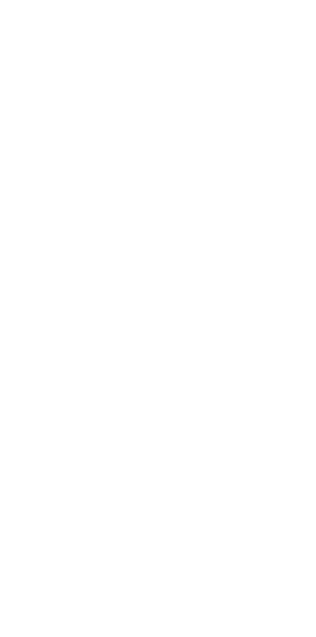 scroll, scrollTop: 0, scrollLeft: 0, axis: both 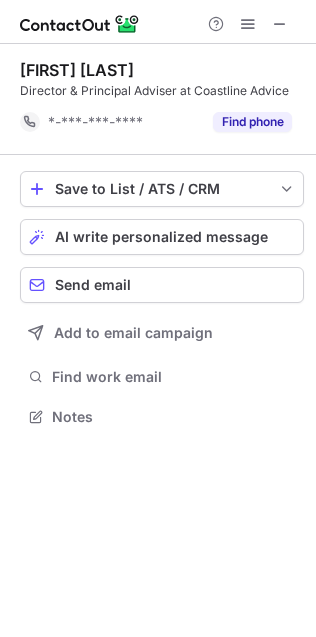 drag, startPoint x: 130, startPoint y: 89, endPoint x: 21, endPoint y: 60, distance: 112.79185 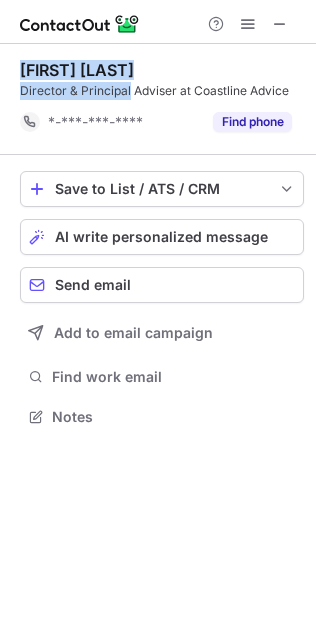 drag, startPoint x: 127, startPoint y: 87, endPoint x: 15, endPoint y: 70, distance: 113.28283 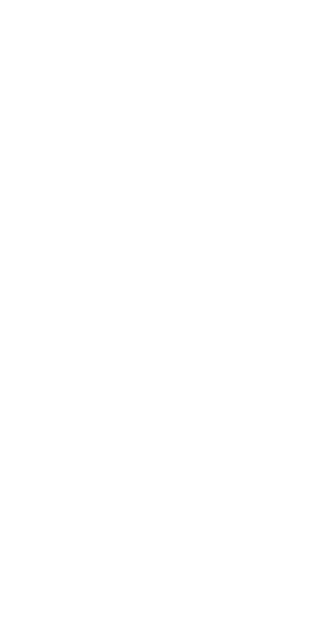 scroll, scrollTop: 0, scrollLeft: 0, axis: both 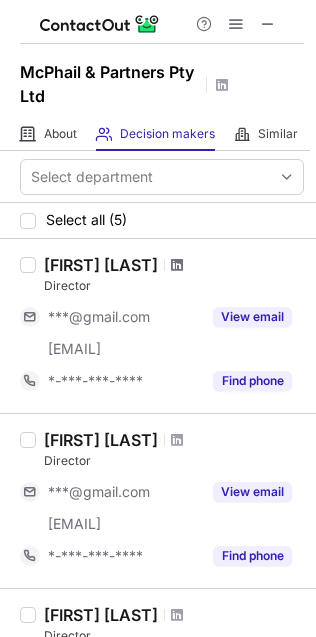 click at bounding box center (177, 265) 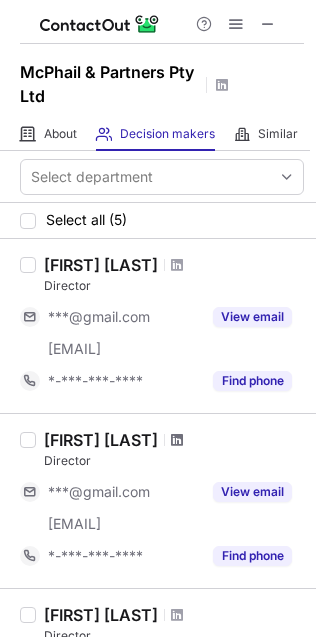 click at bounding box center [177, 440] 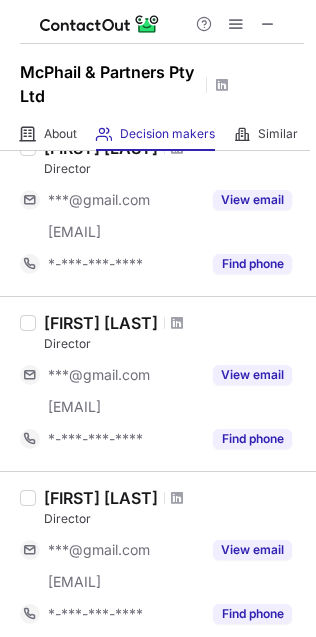 scroll, scrollTop: 150, scrollLeft: 0, axis: vertical 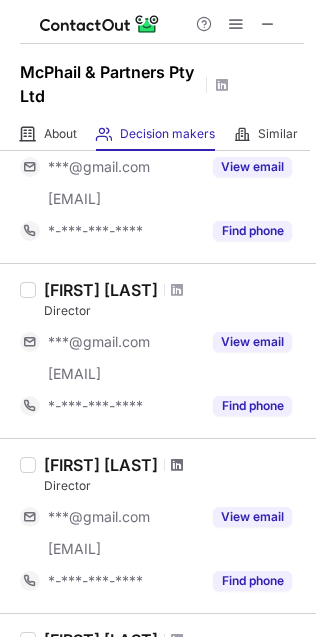 click at bounding box center (177, 465) 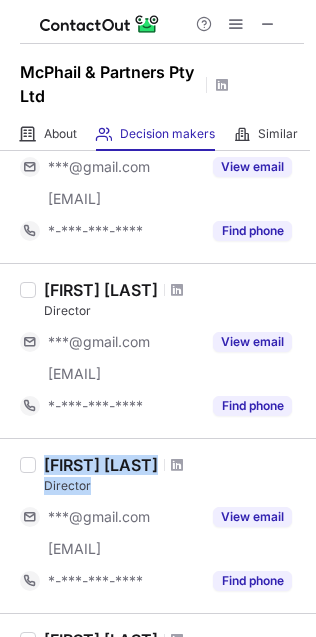 drag, startPoint x: 99, startPoint y: 491, endPoint x: 40, endPoint y: 462, distance: 65.74192 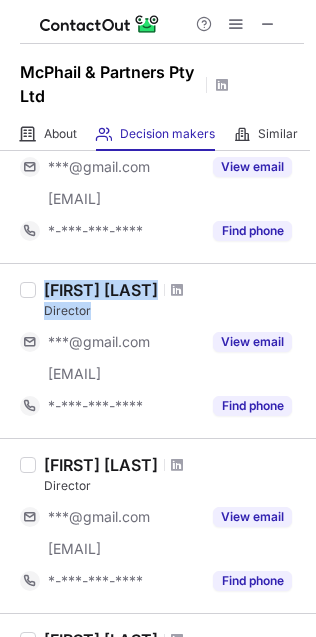 drag, startPoint x: 106, startPoint y: 306, endPoint x: 46, endPoint y: 282, distance: 64.62198 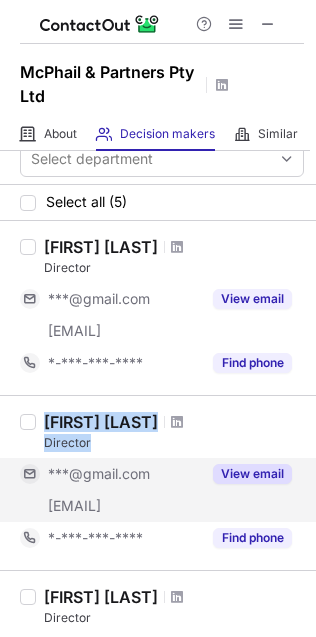 scroll, scrollTop: 0, scrollLeft: 0, axis: both 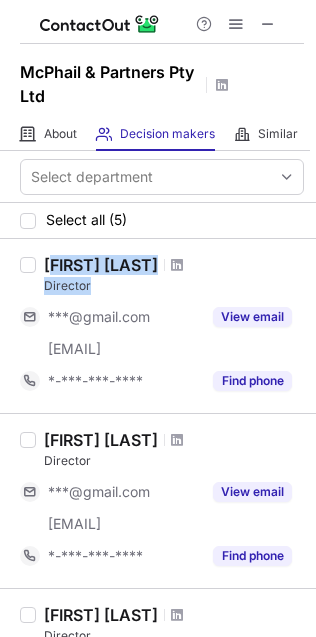 drag, startPoint x: 103, startPoint y: 281, endPoint x: 76, endPoint y: 267, distance: 30.413813 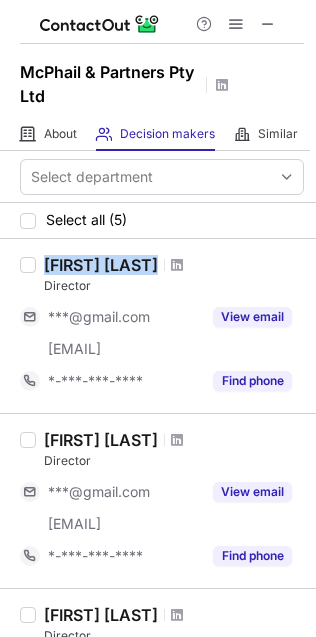 drag, startPoint x: 42, startPoint y: 261, endPoint x: 202, endPoint y: 262, distance: 160.00313 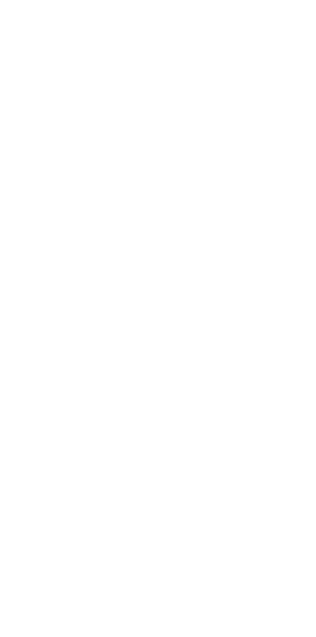 scroll, scrollTop: 0, scrollLeft: 0, axis: both 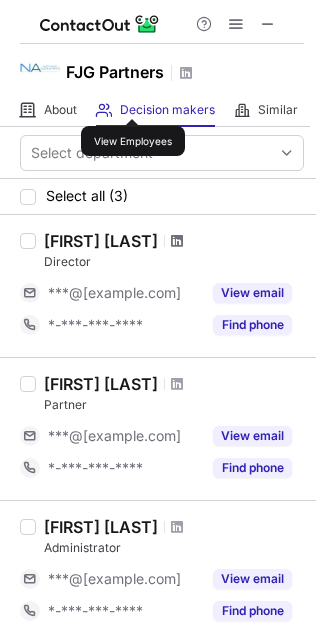 click at bounding box center [177, 241] 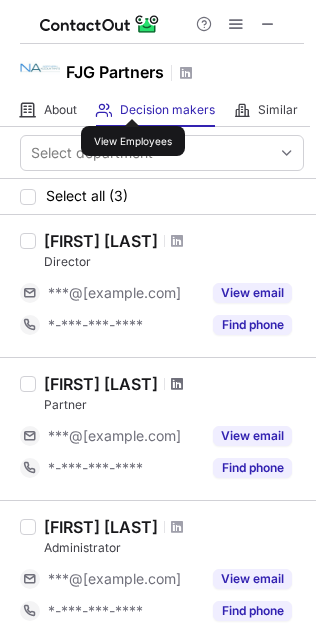 click at bounding box center (177, 384) 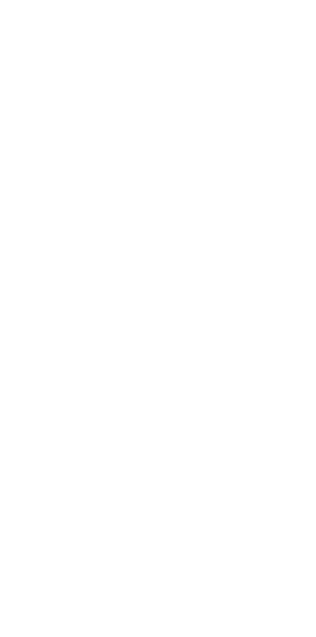 scroll, scrollTop: 0, scrollLeft: 0, axis: both 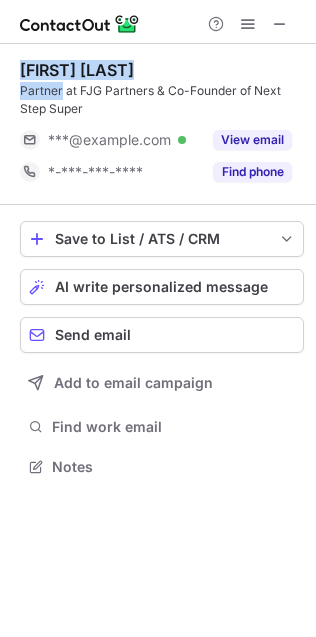 drag, startPoint x: 61, startPoint y: 96, endPoint x: 21, endPoint y: 63, distance: 51.855568 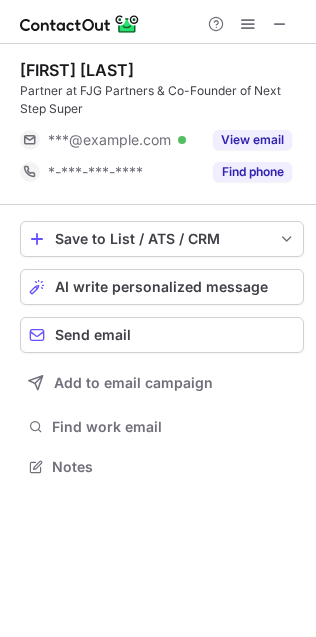 click on "Partner at FJG Partners & Co-Founder of Next Step Super" at bounding box center (162, 100) 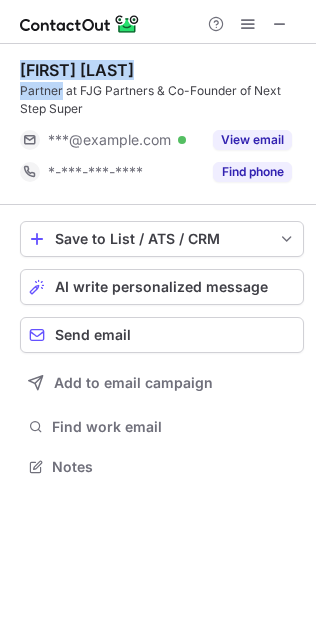 drag, startPoint x: 58, startPoint y: 97, endPoint x: 12, endPoint y: 76, distance: 50.566788 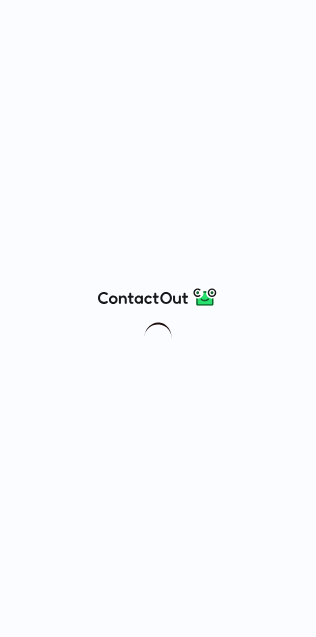 scroll, scrollTop: 0, scrollLeft: 0, axis: both 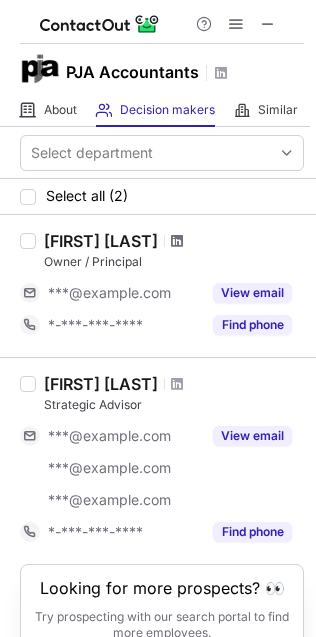 click at bounding box center [177, 241] 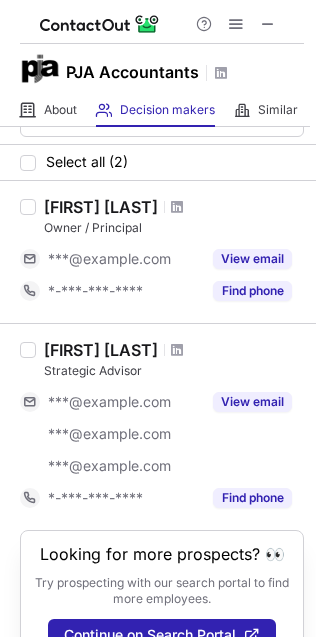 scroll, scrollTop: 0, scrollLeft: 0, axis: both 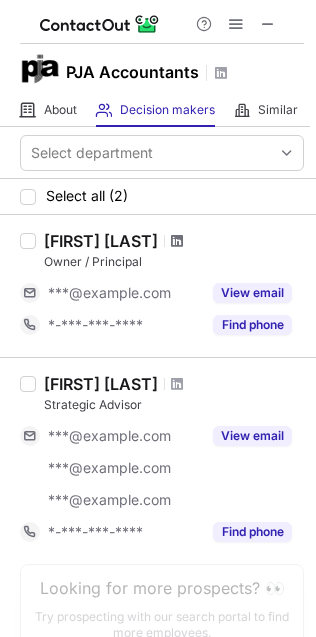 click at bounding box center [177, 241] 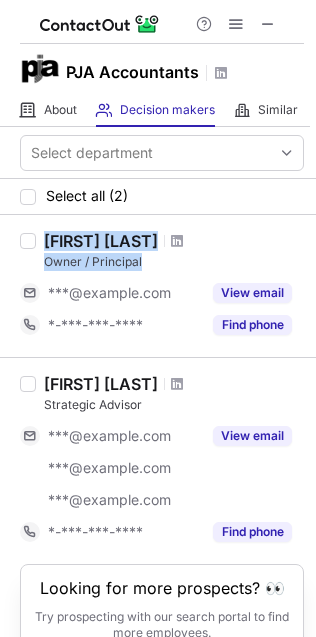 drag, startPoint x: 144, startPoint y: 262, endPoint x: 45, endPoint y: 241, distance: 101.20277 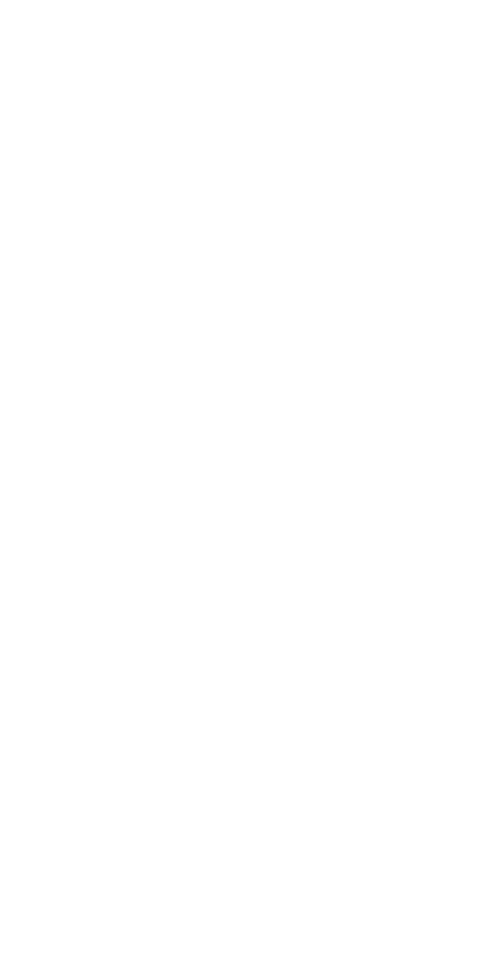 scroll, scrollTop: 0, scrollLeft: 0, axis: both 